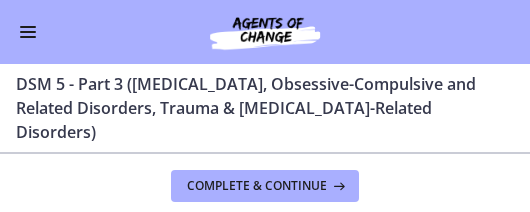 scroll, scrollTop: 0, scrollLeft: 0, axis: both 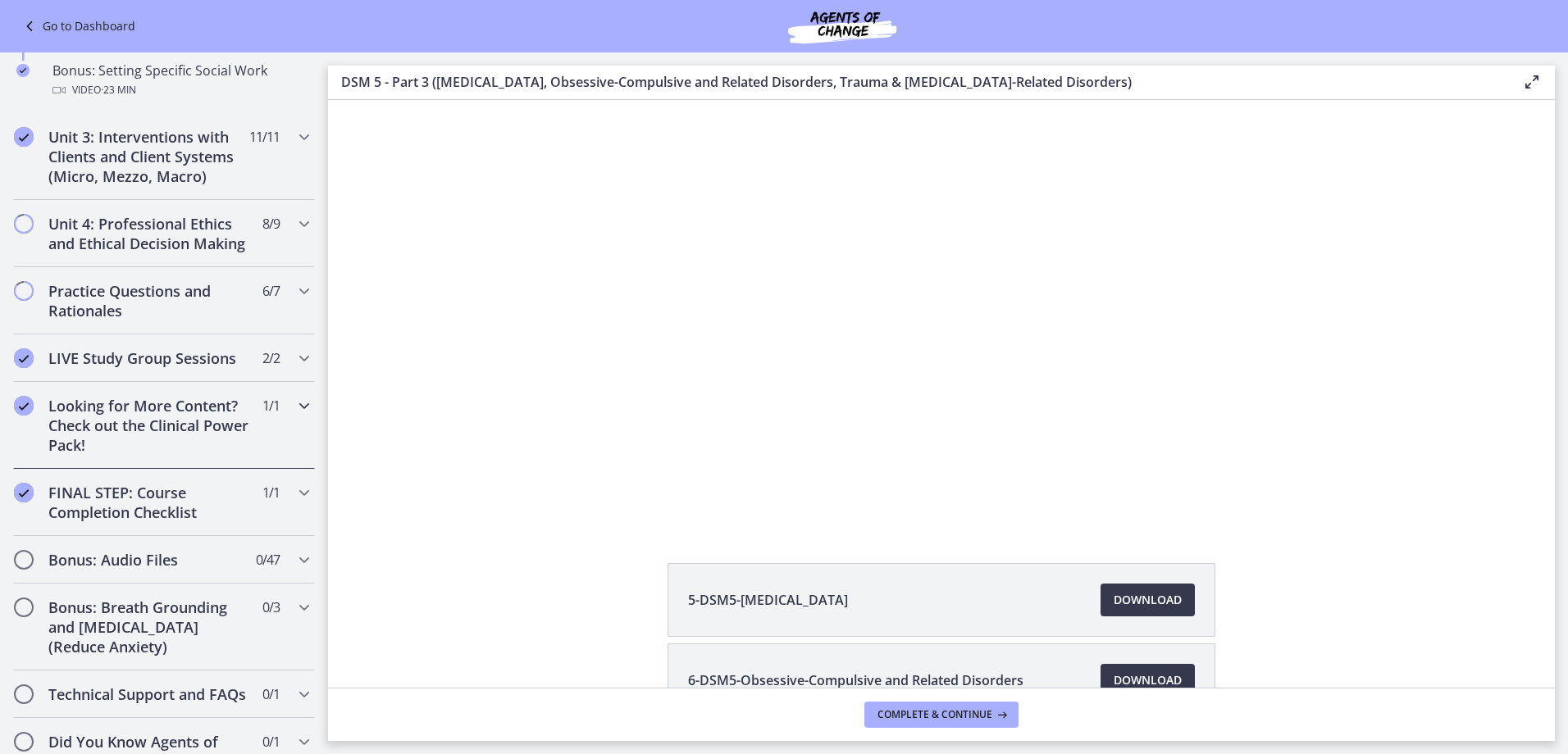 click on "Looking for More Content? Check out the Clinical Power Pack!" at bounding box center [148, 425] 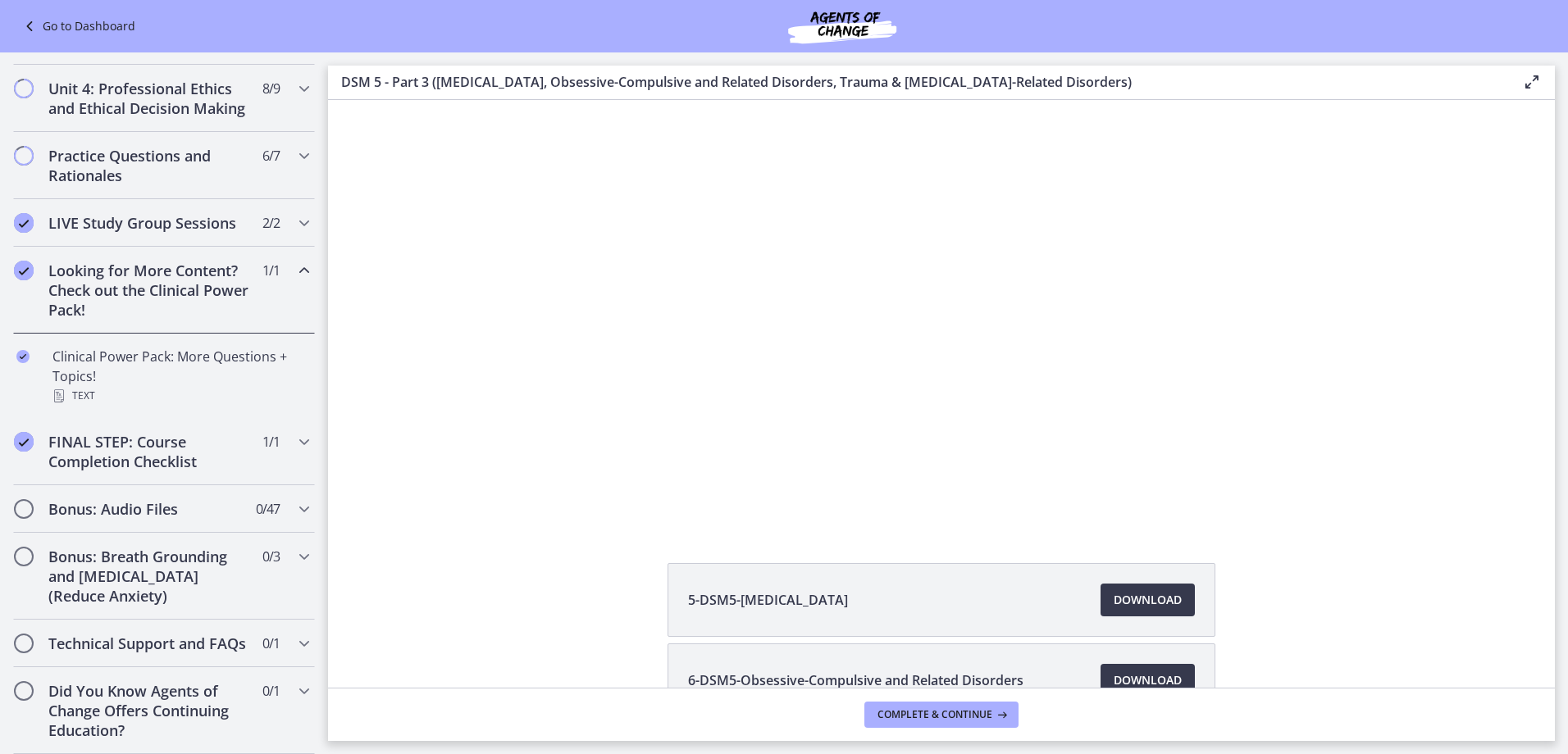 scroll, scrollTop: 601, scrollLeft: 0, axis: vertical 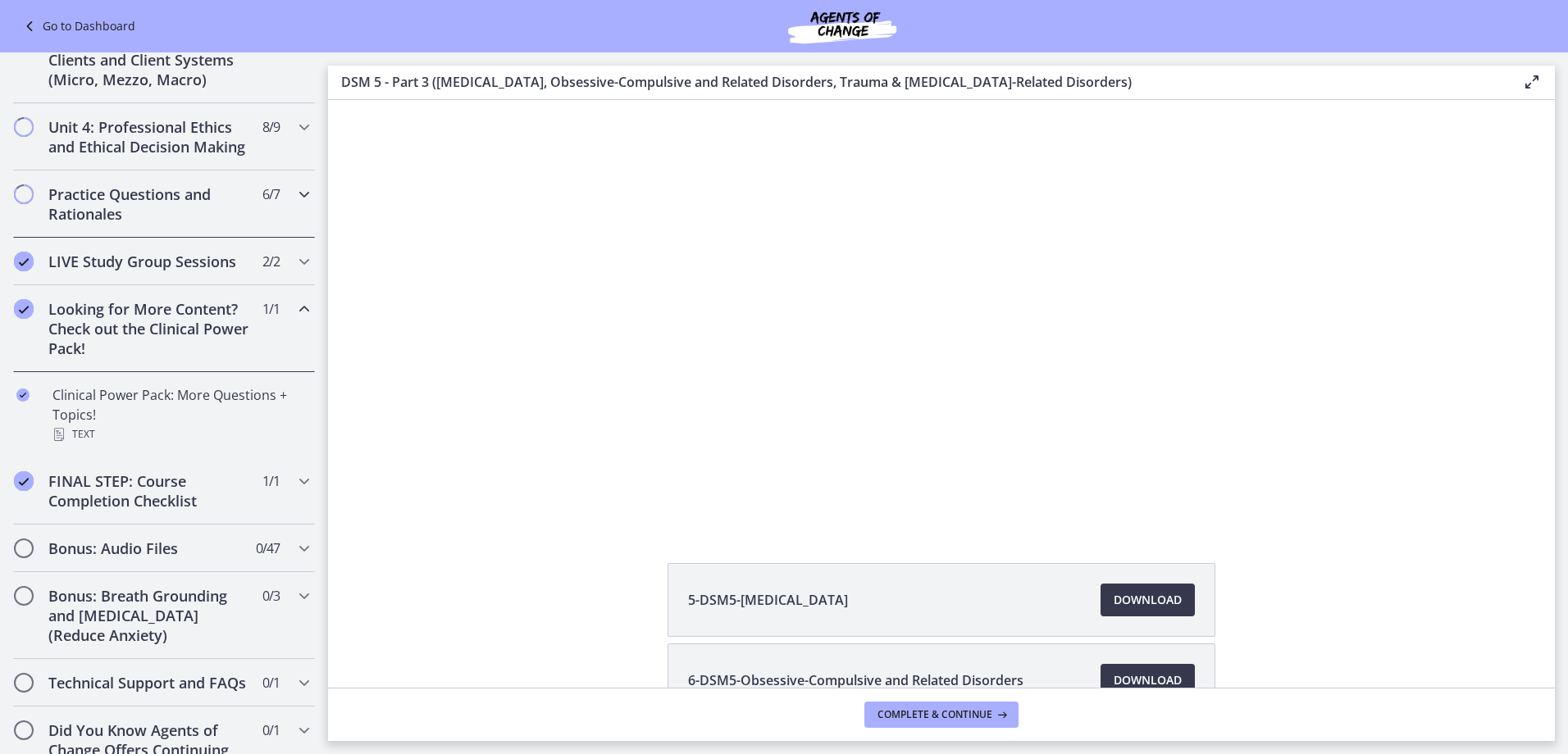 click on "Practice Questions and Rationales
6  /  7
Completed" at bounding box center [164, 204] 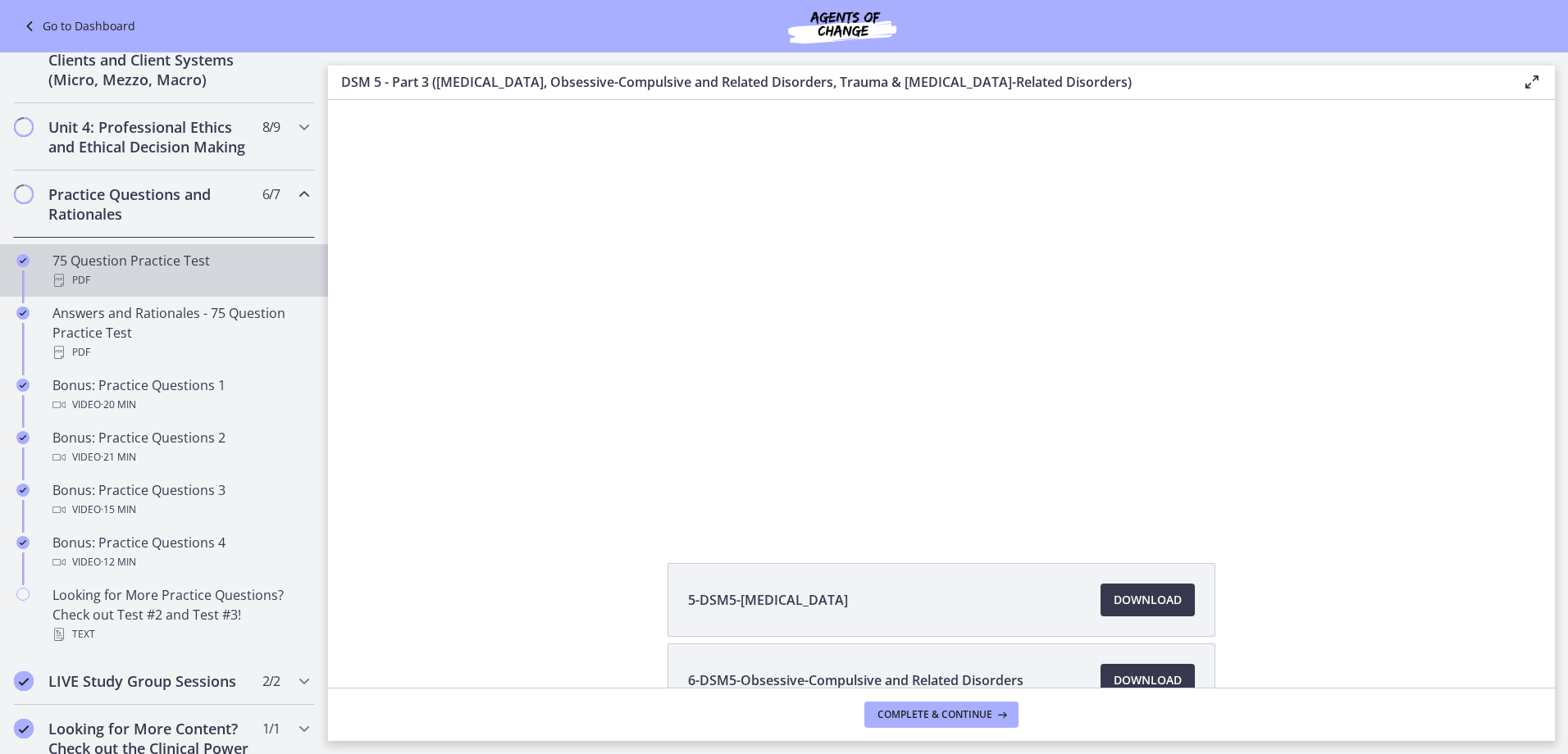 click on "75 Question Practice Test
PDF" at bounding box center (180, 270) 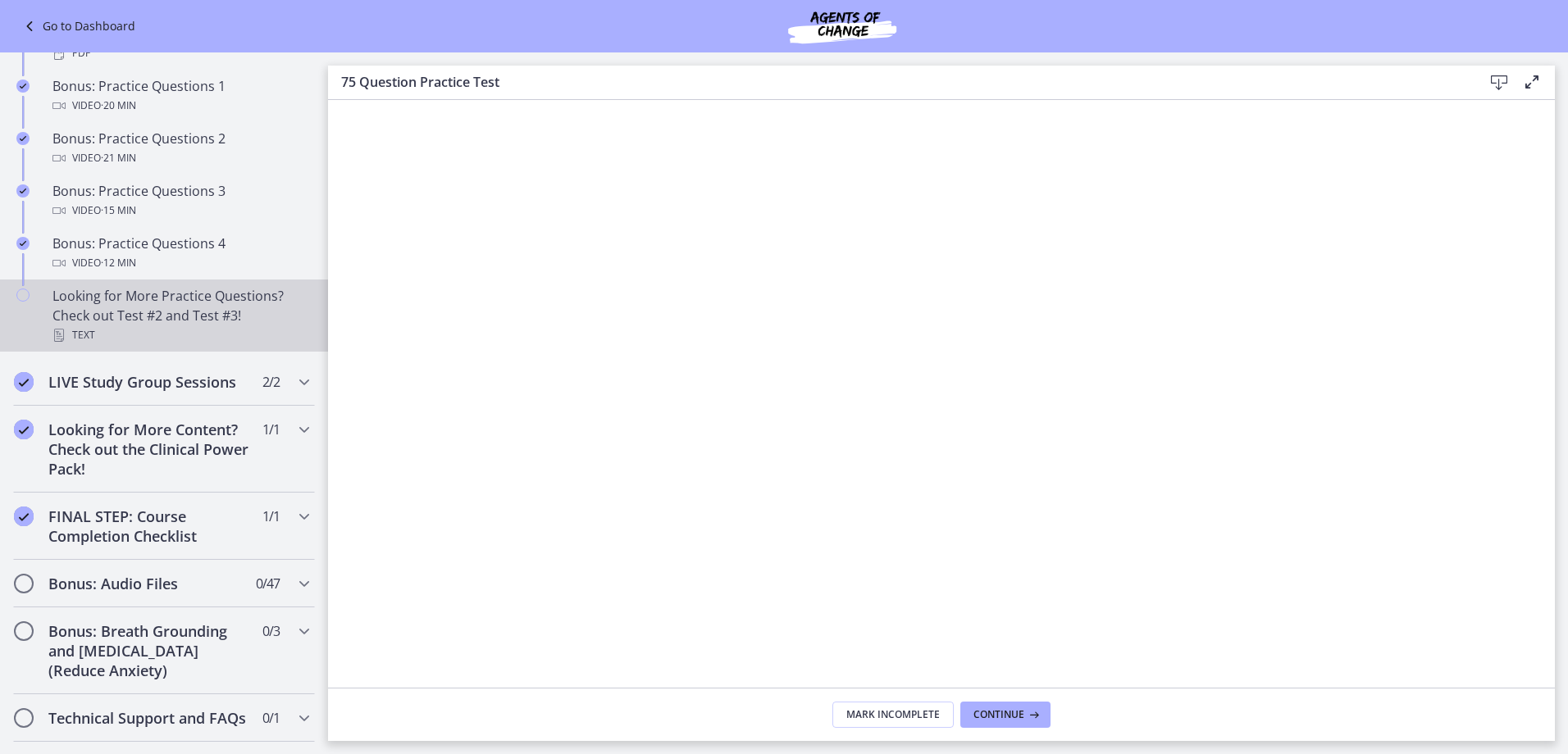 scroll, scrollTop: 929, scrollLeft: 0, axis: vertical 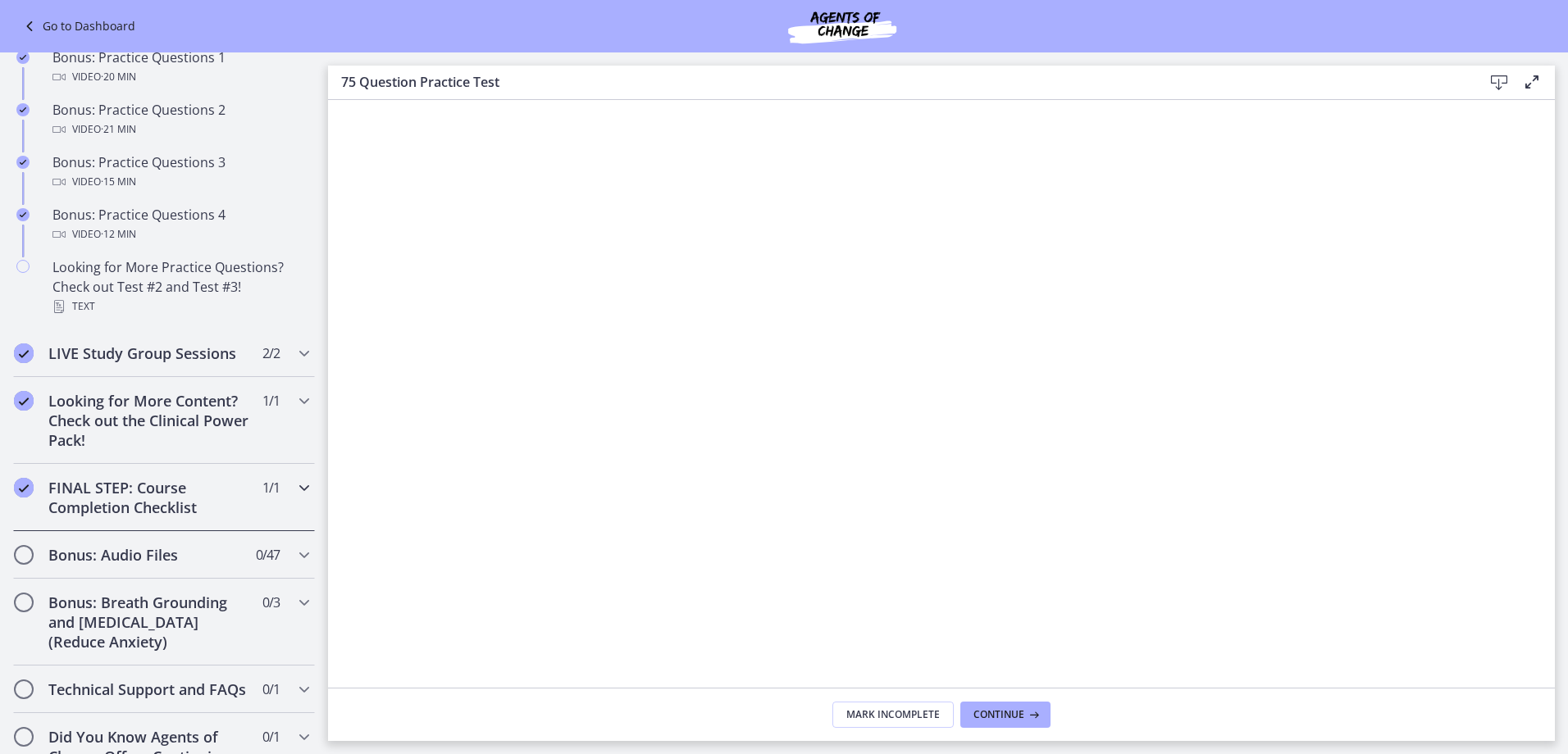 click on "FINAL STEP: Course Completion Checklist" at bounding box center [148, 497] 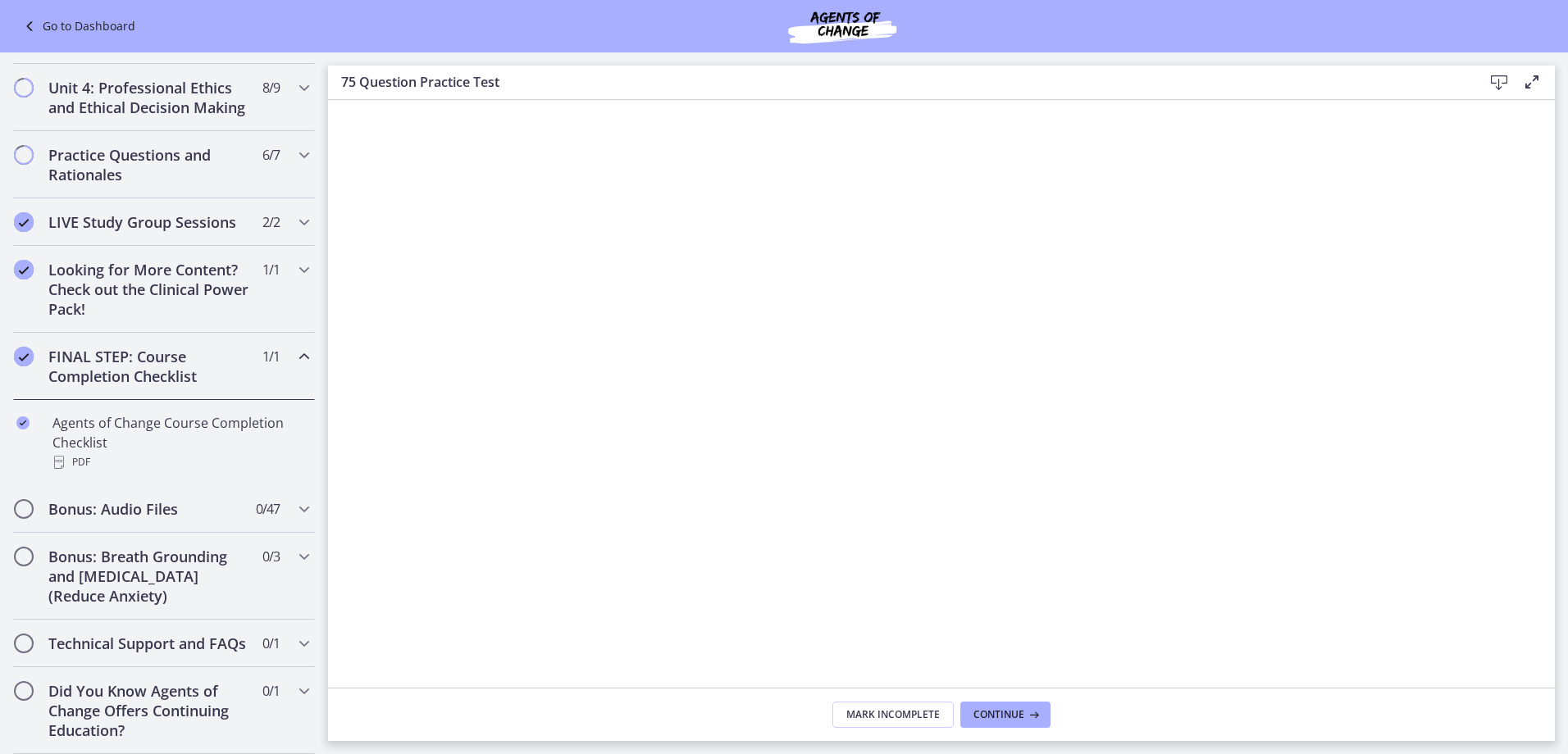 click on "FINAL STEP: Course Completion Checklist
1  /  1
Completed" at bounding box center (164, 366) 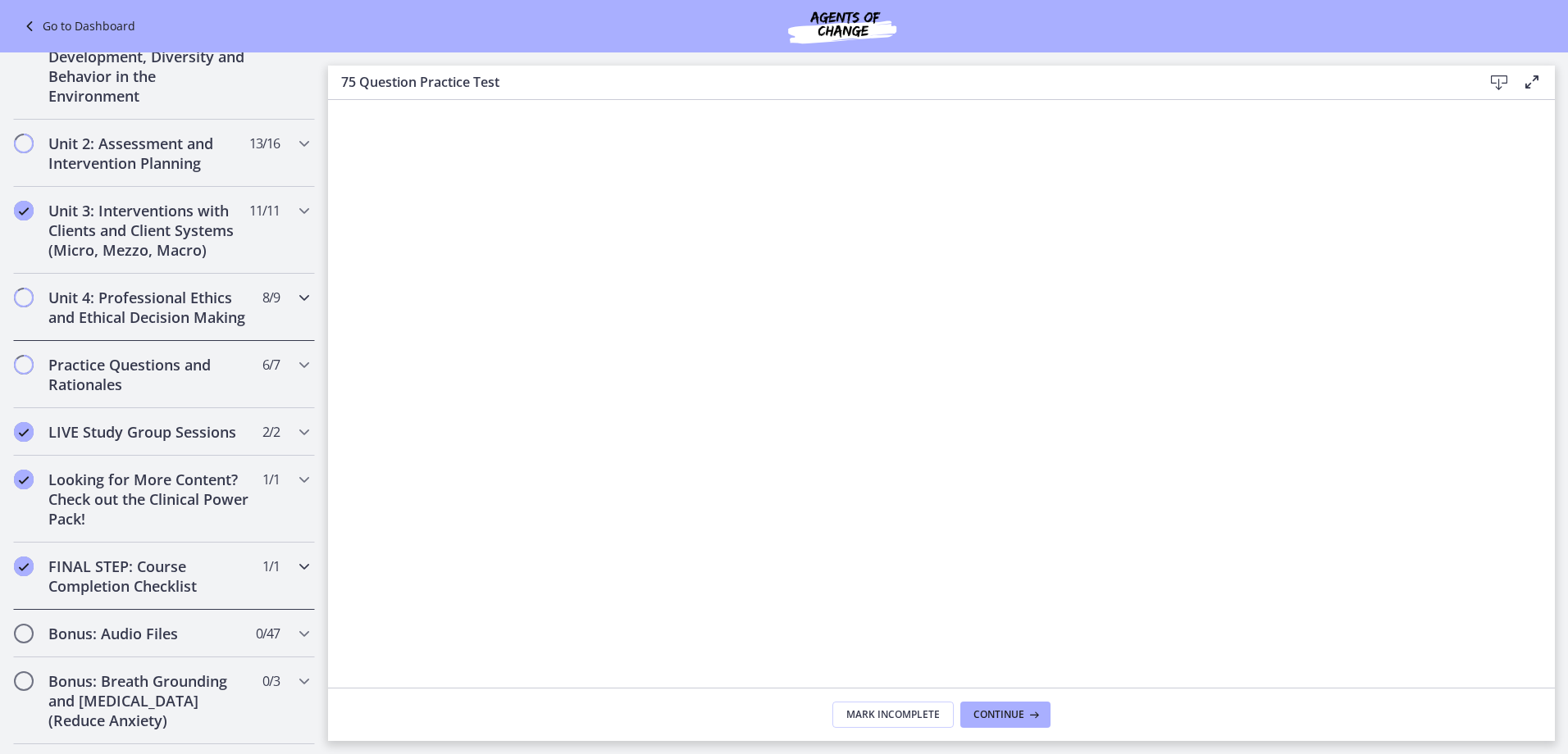 scroll, scrollTop: 594, scrollLeft: 0, axis: vertical 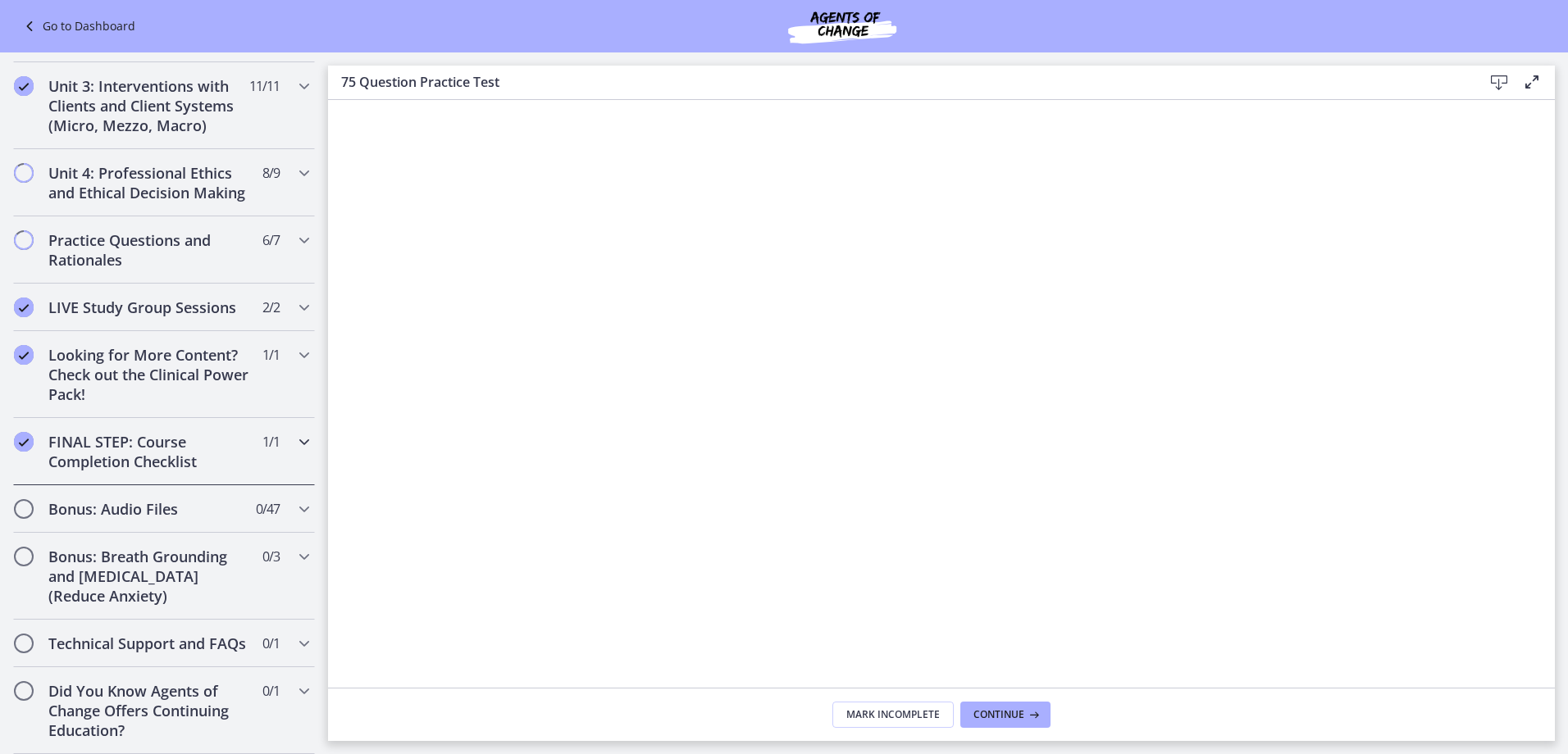 click on "FINAL STEP: Course Completion Checklist" at bounding box center [148, 452] 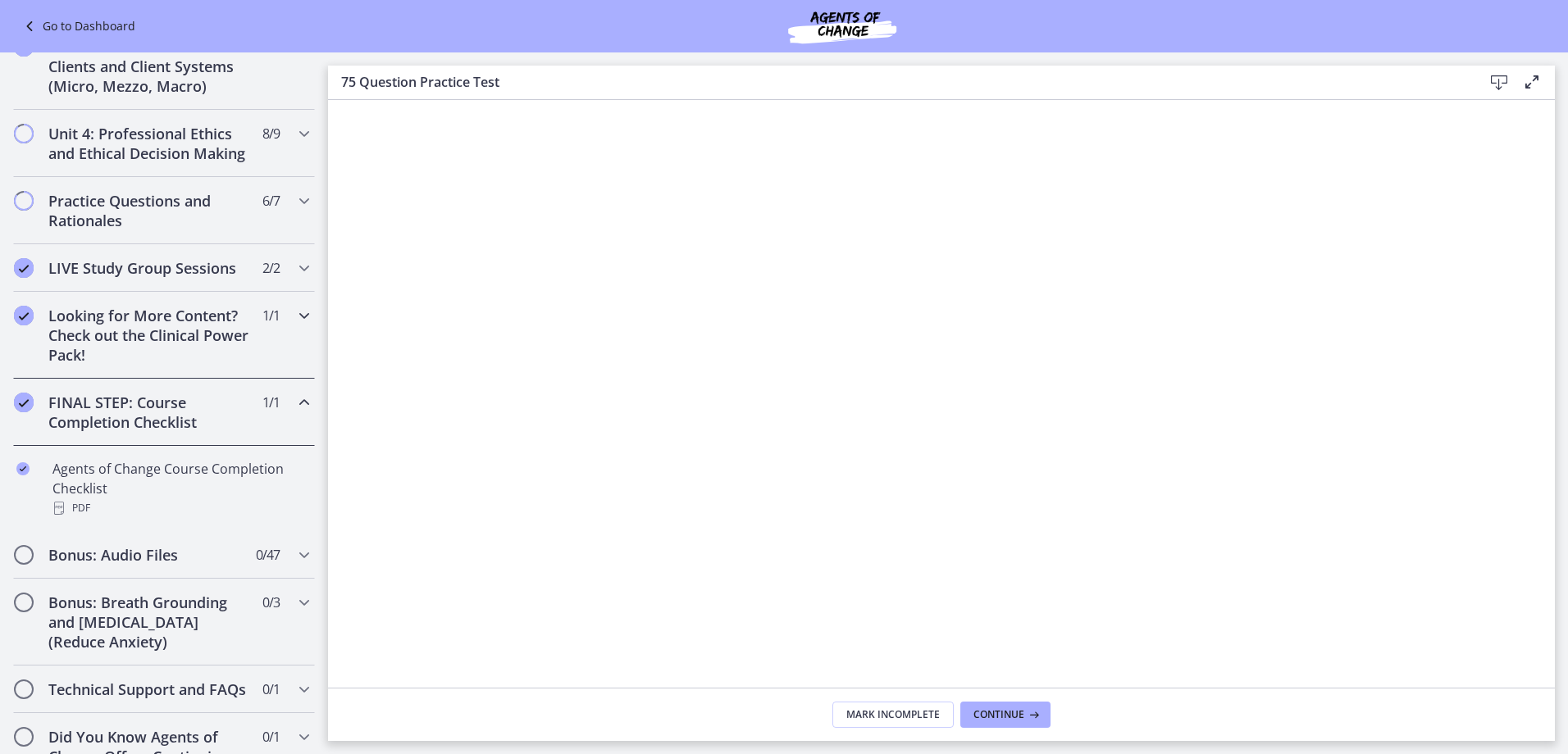 click on "Looking for More Content? Check out the Clinical Power Pack!" at bounding box center [148, 335] 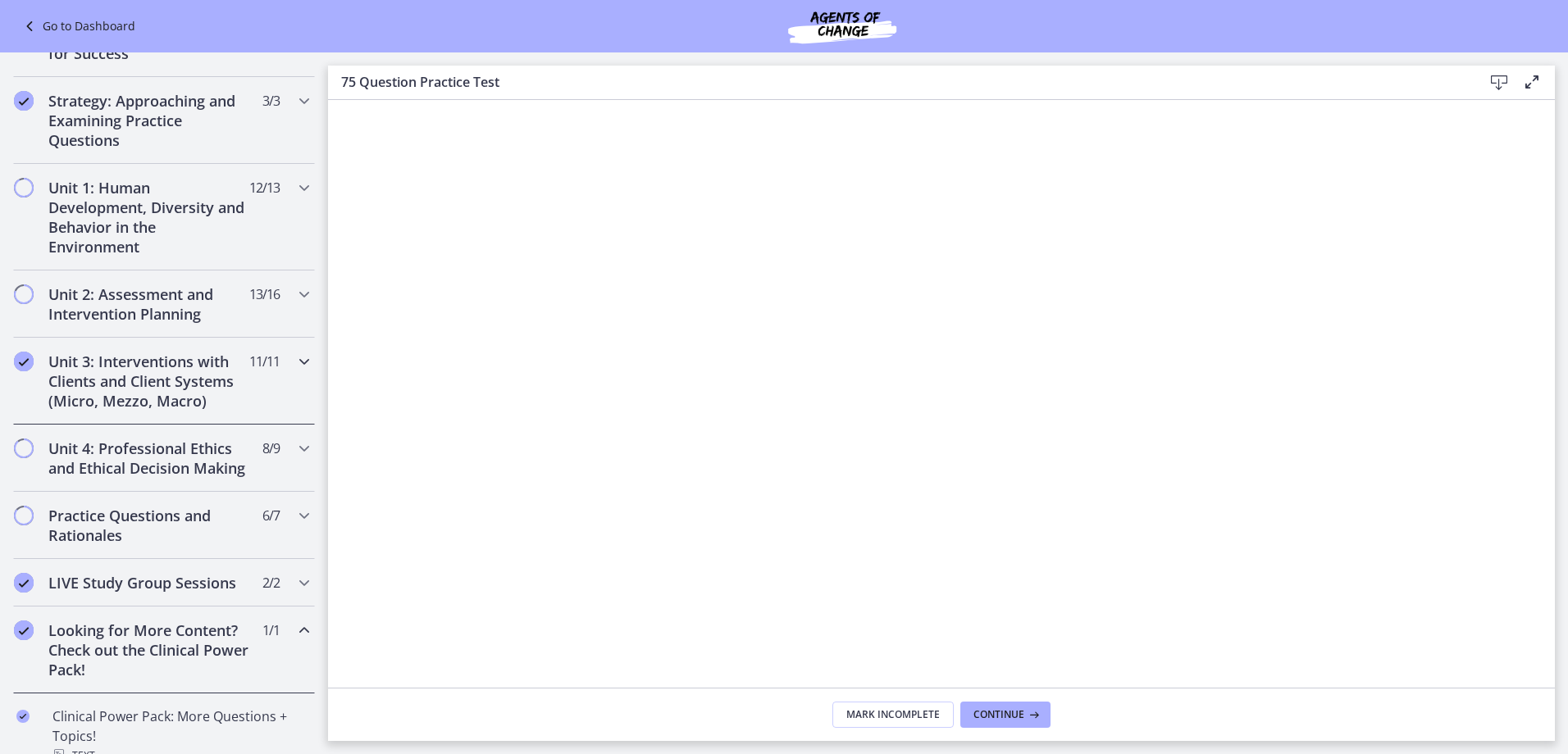 scroll, scrollTop: 266, scrollLeft: 0, axis: vertical 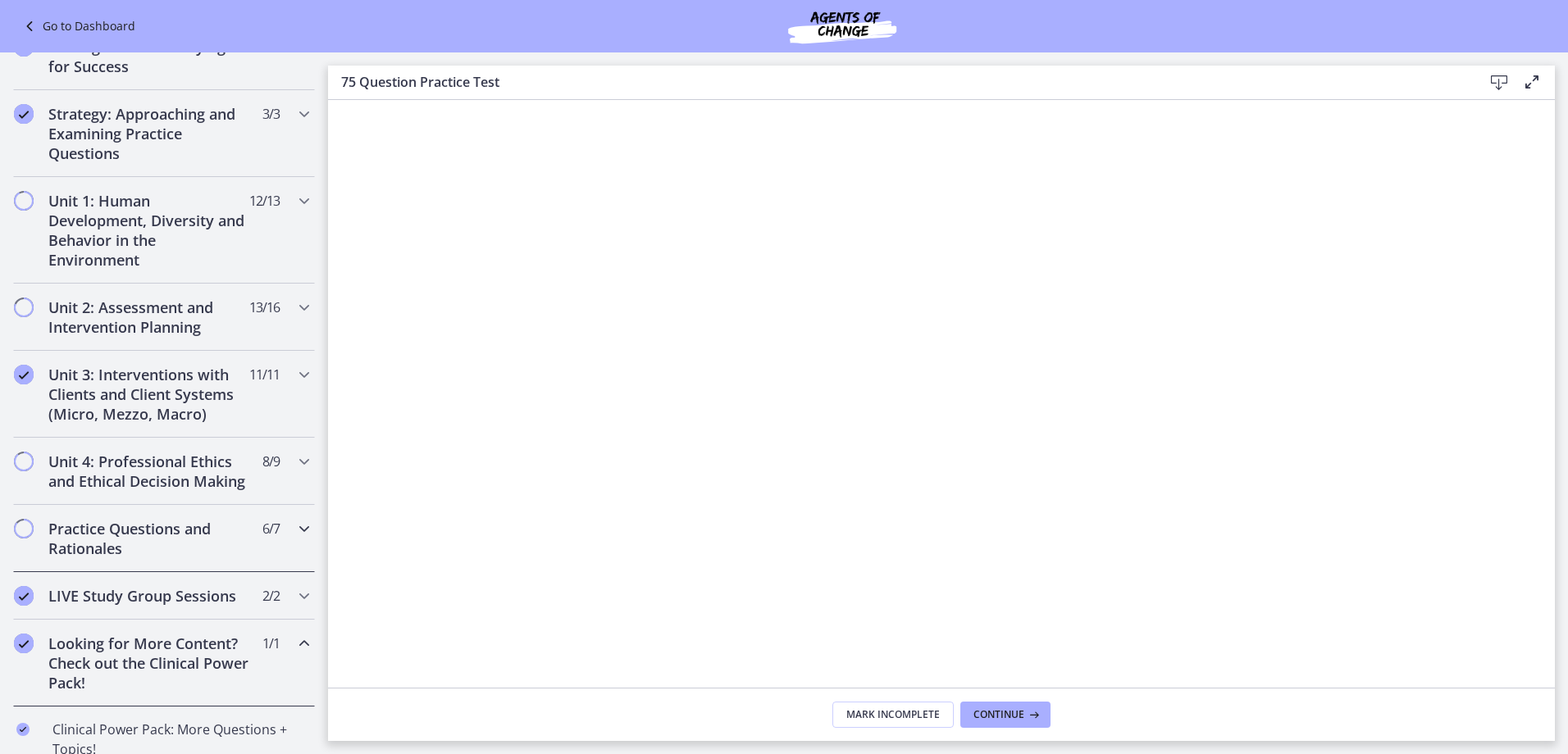 click on "Practice Questions and Rationales" at bounding box center [148, 538] 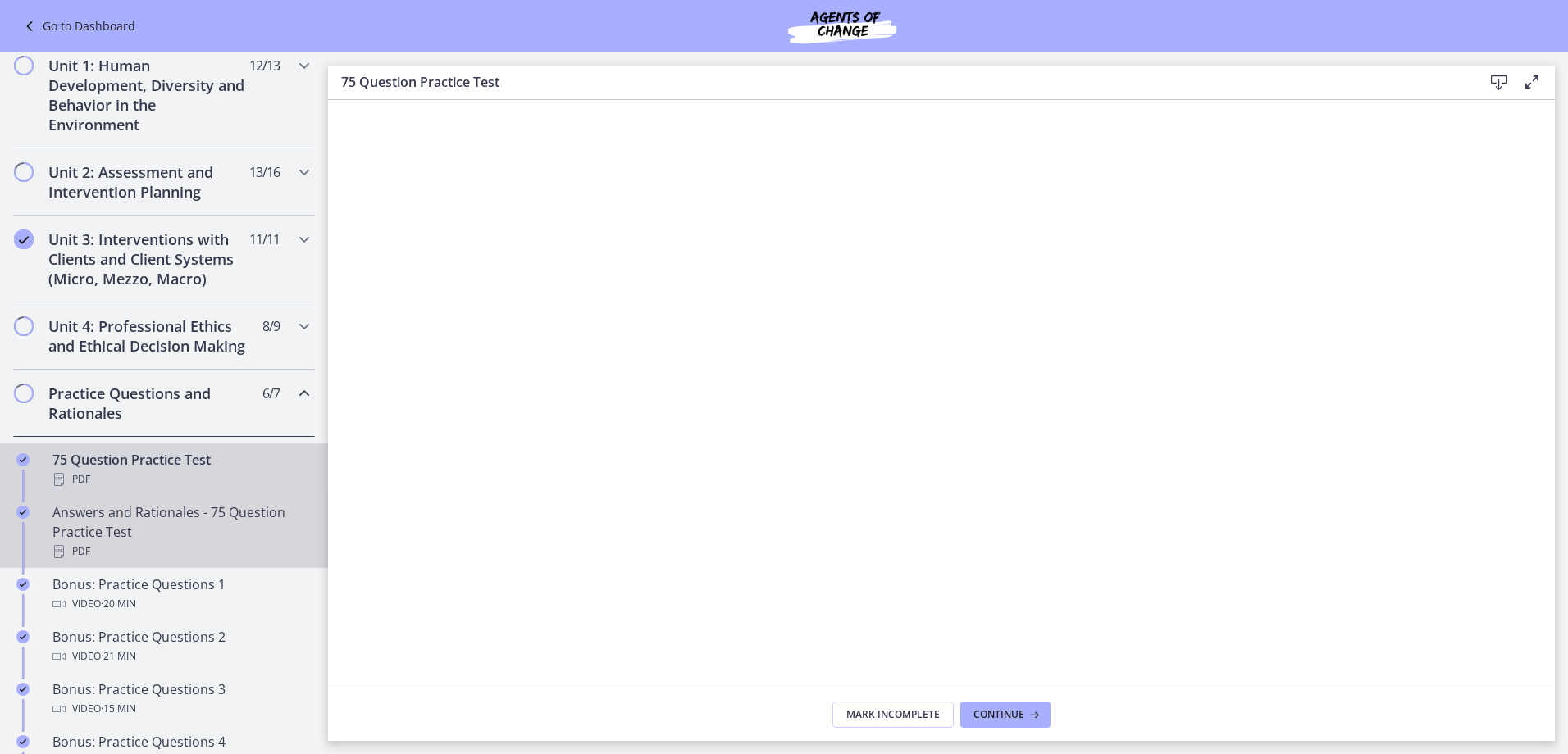 scroll, scrollTop: 512, scrollLeft: 0, axis: vertical 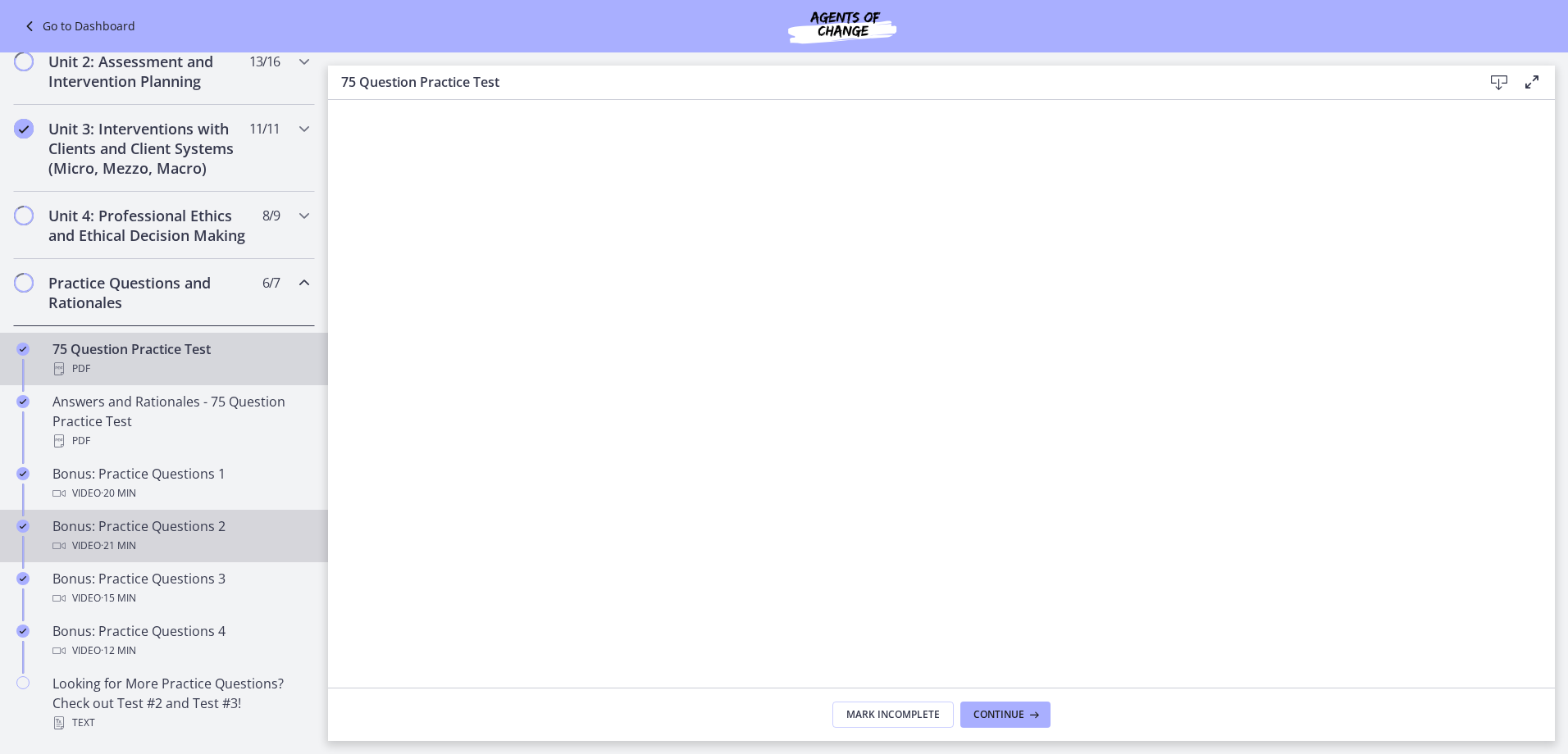 click on "·  21 min" at bounding box center (118, 546) 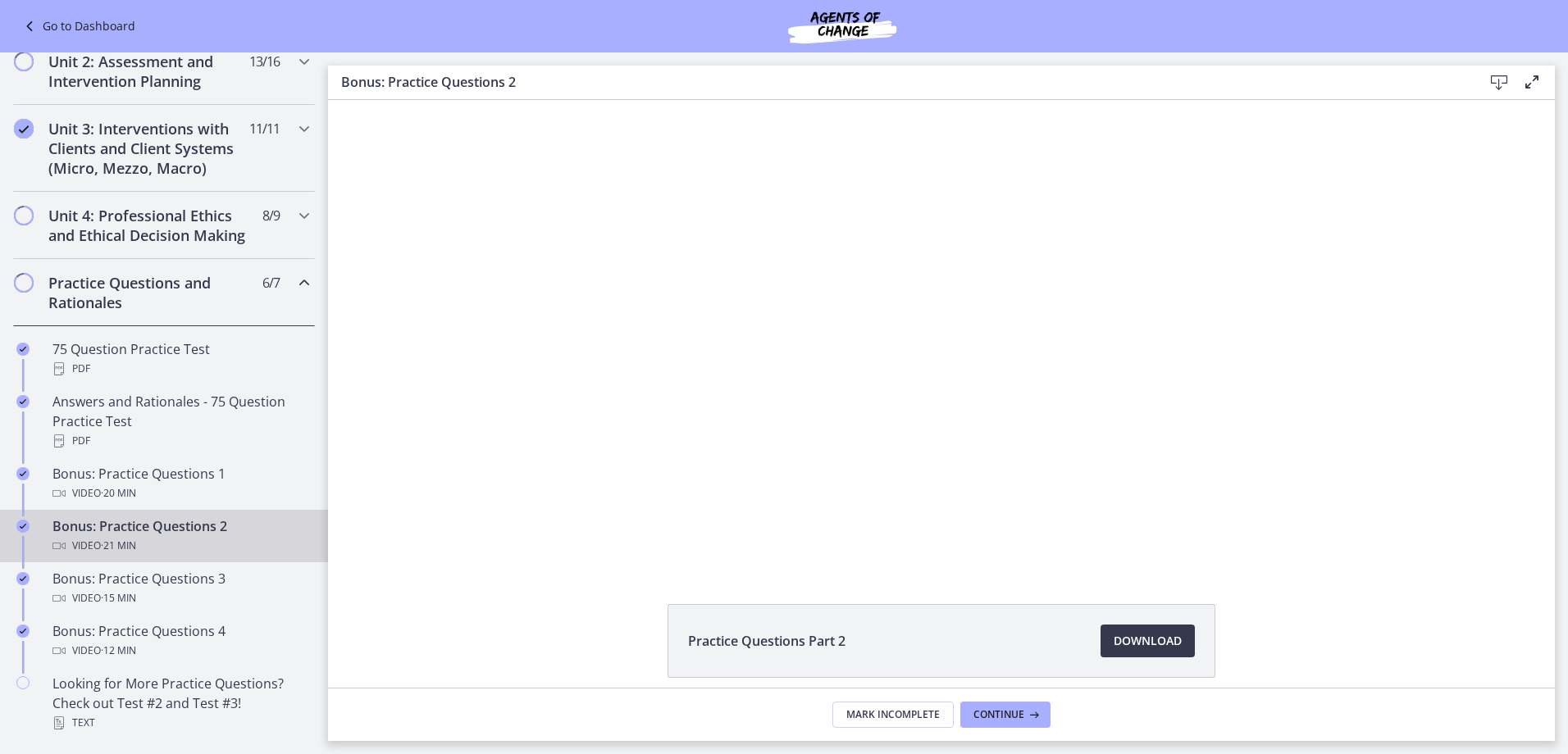 scroll, scrollTop: 0, scrollLeft: 0, axis: both 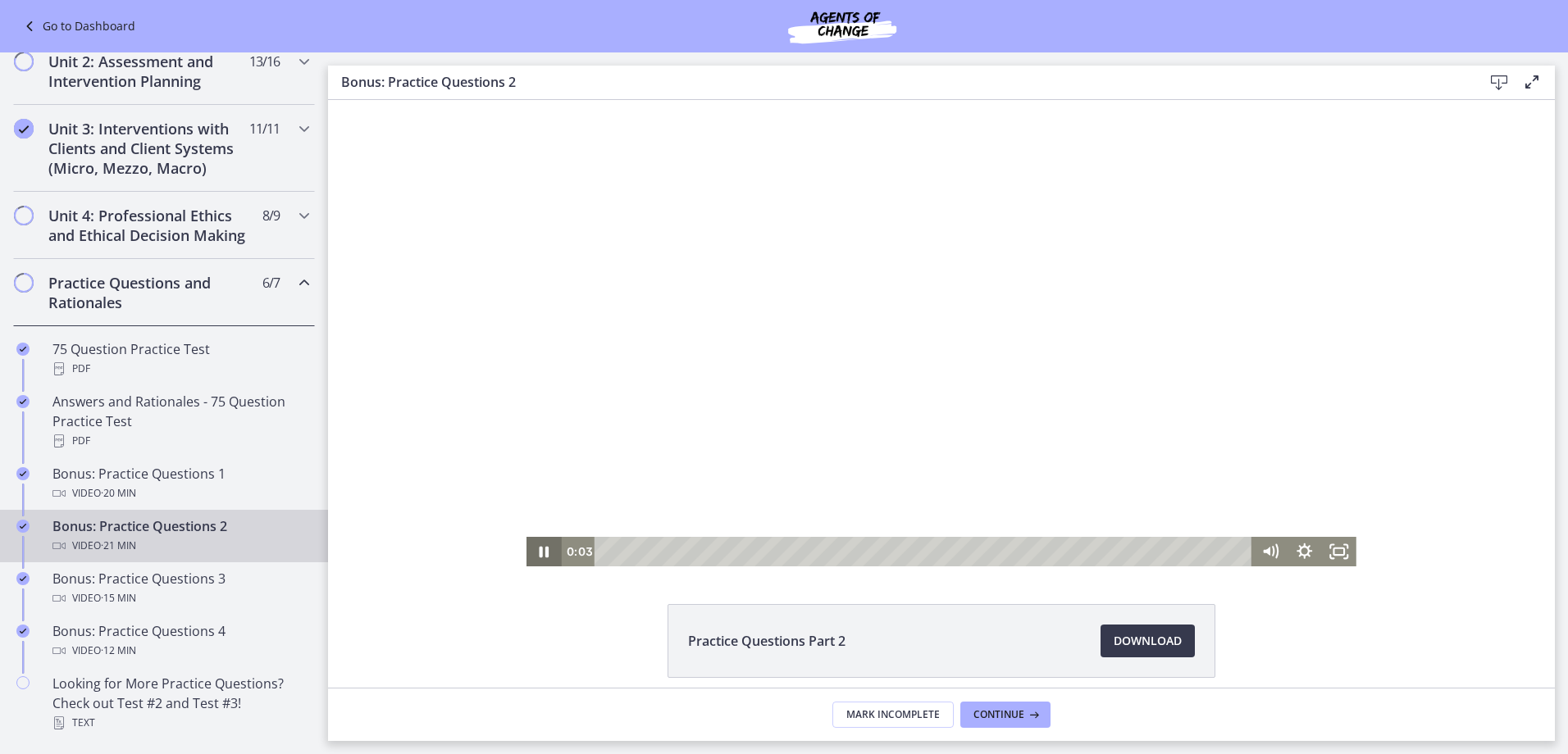 click 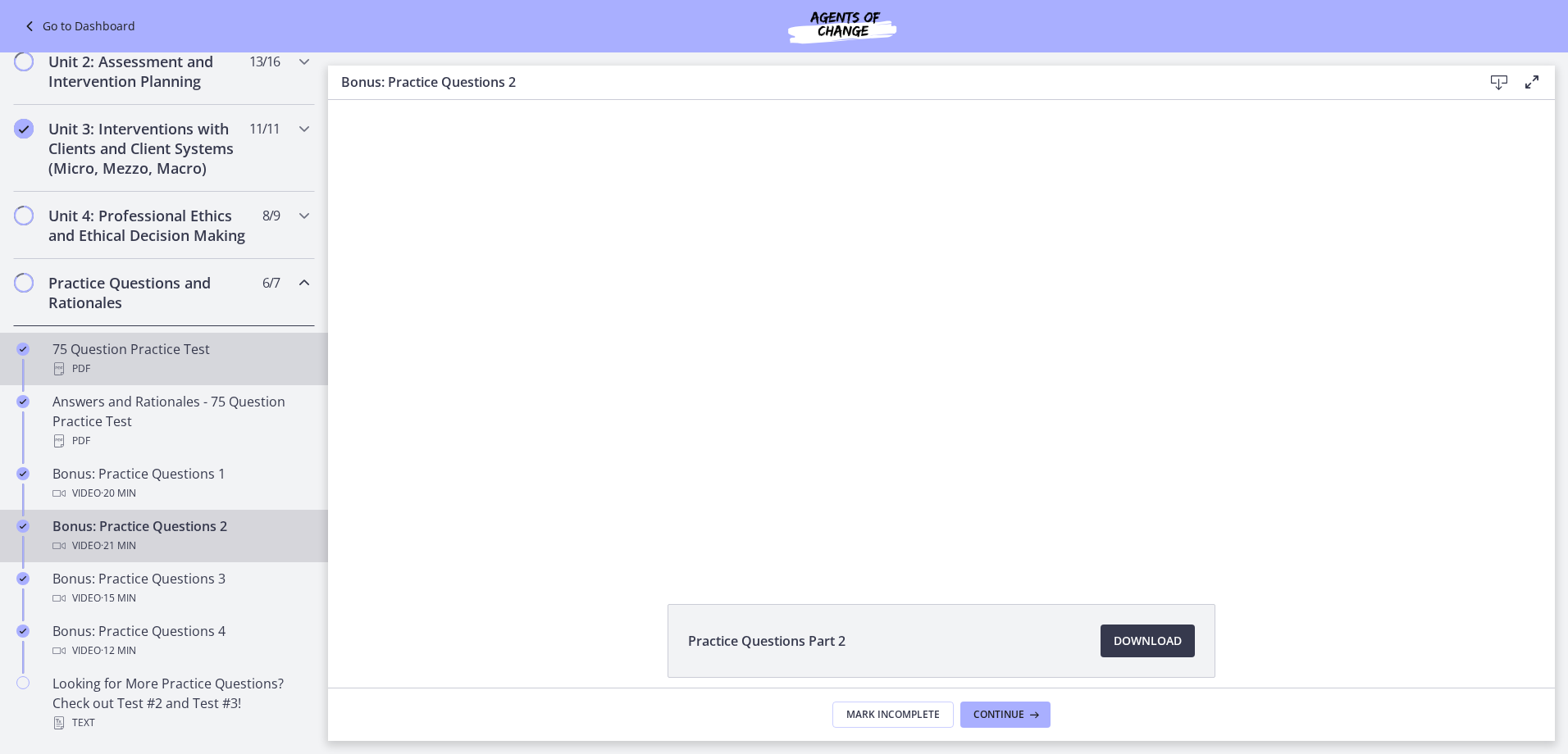 click on "PDF" at bounding box center [180, 369] 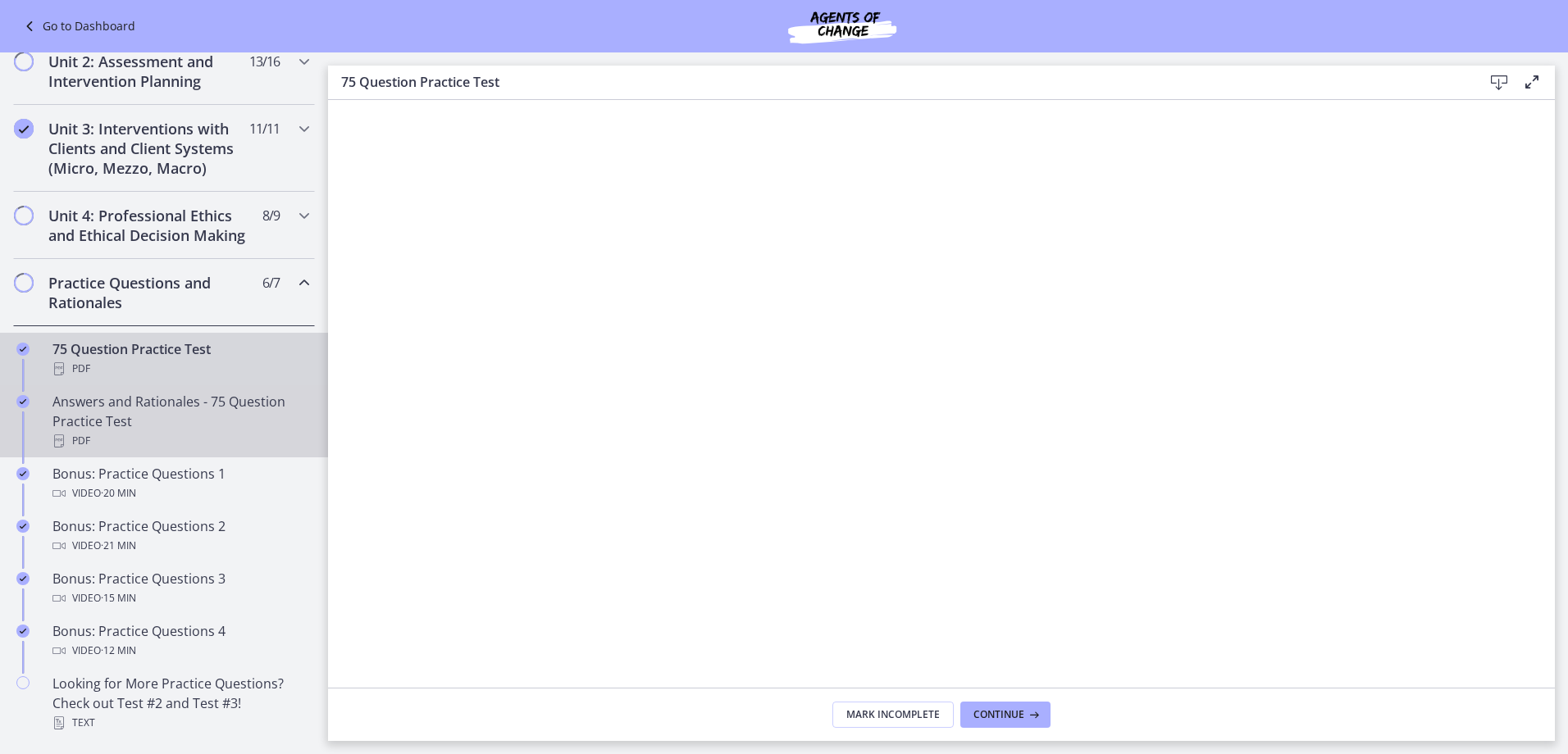 click on "Answers and Rationales - 75 Question Practice Test
PDF" at bounding box center (180, 421) 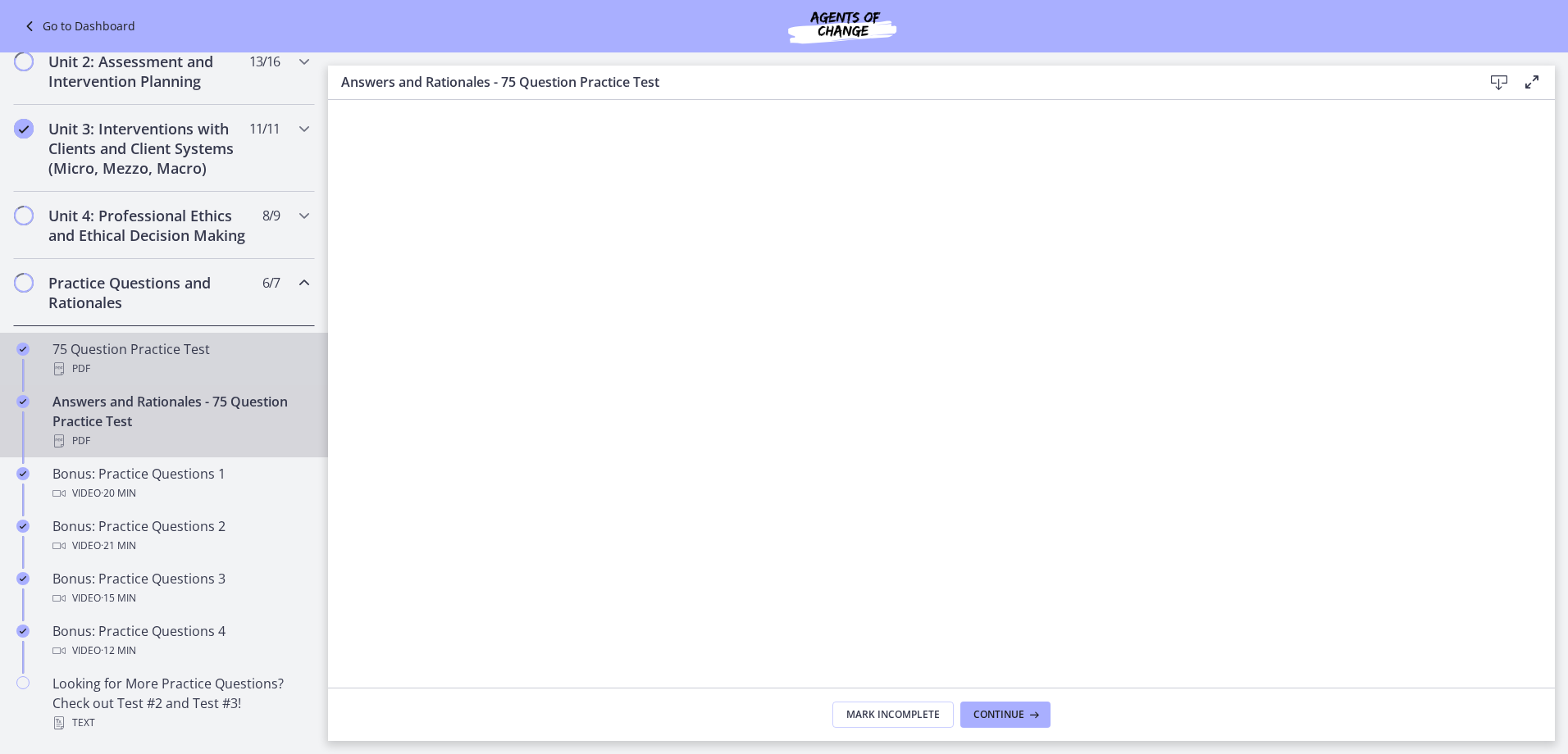 click on "75 Question Practice Test
PDF" at bounding box center [180, 359] 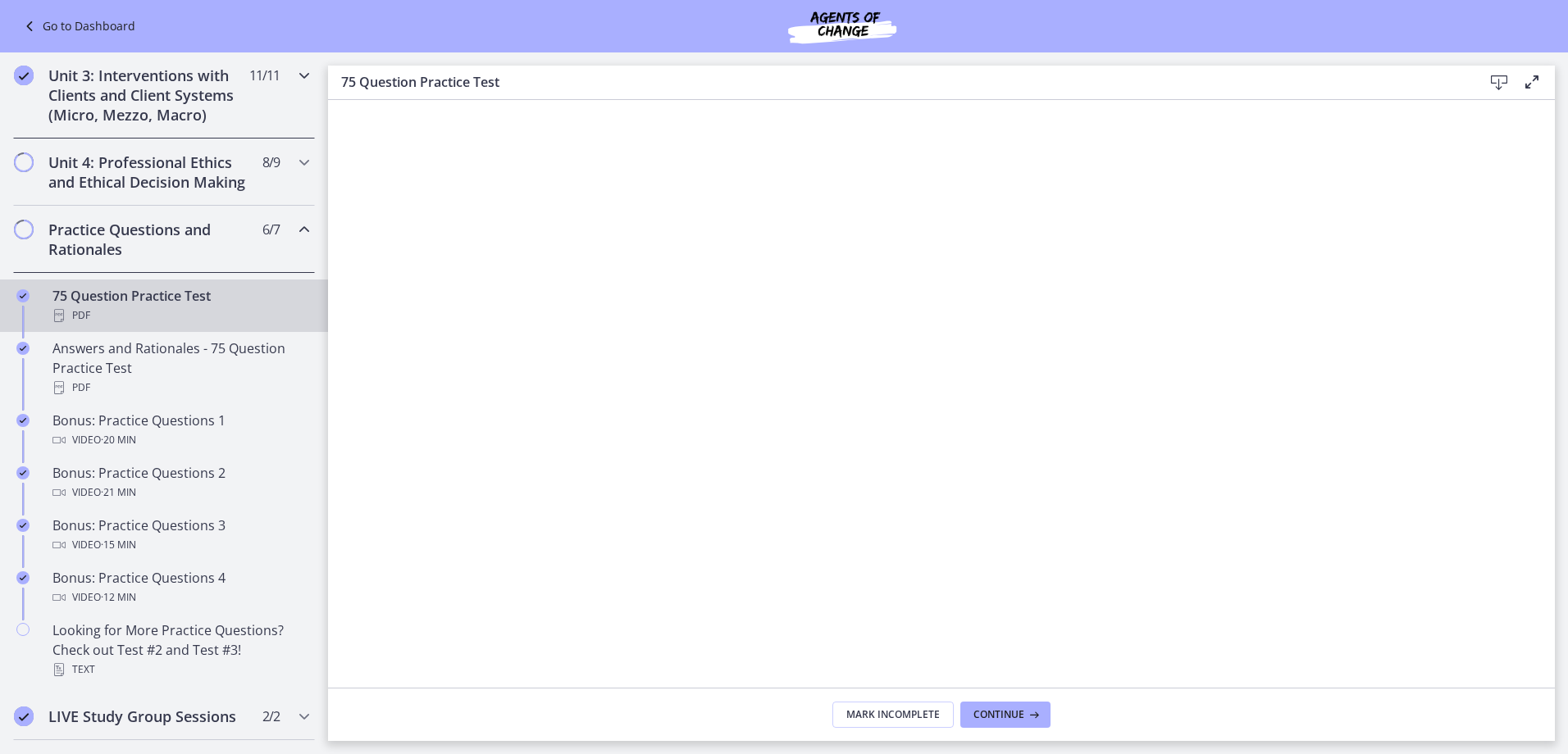 scroll, scrollTop: 594, scrollLeft: 0, axis: vertical 